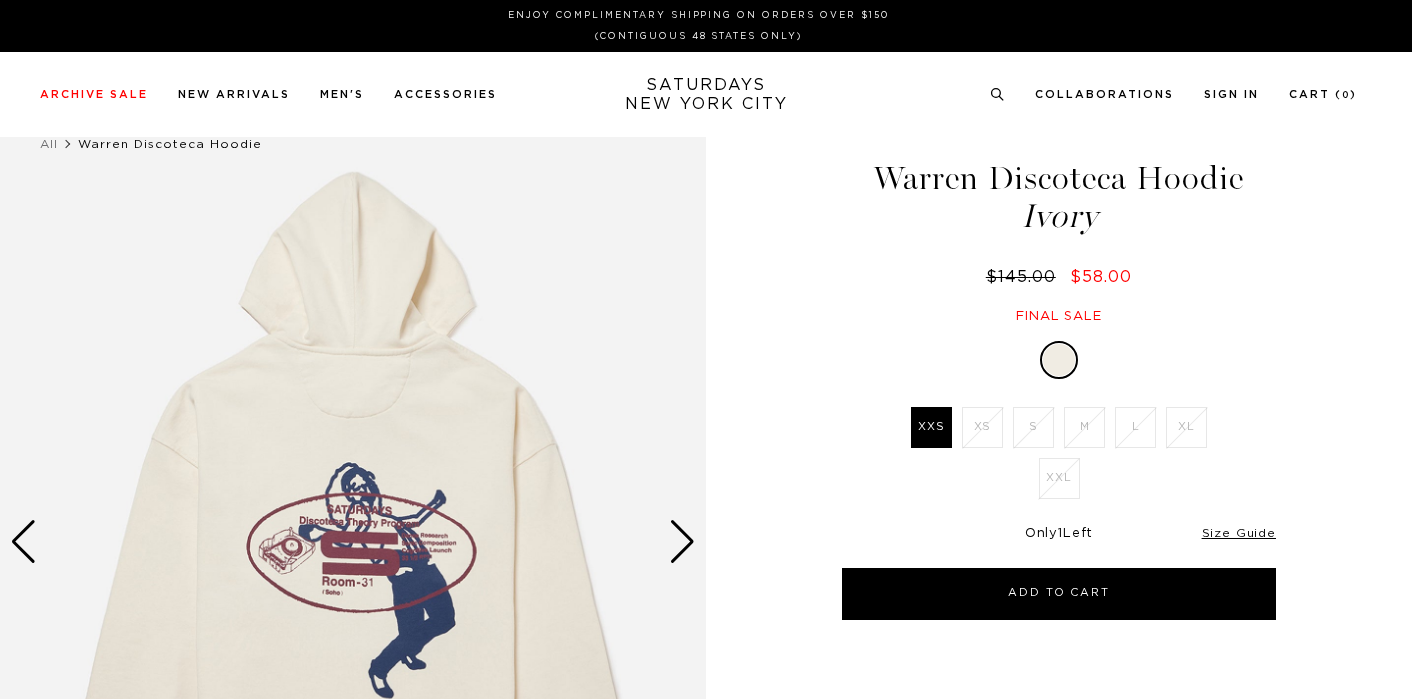 scroll, scrollTop: 0, scrollLeft: 0, axis: both 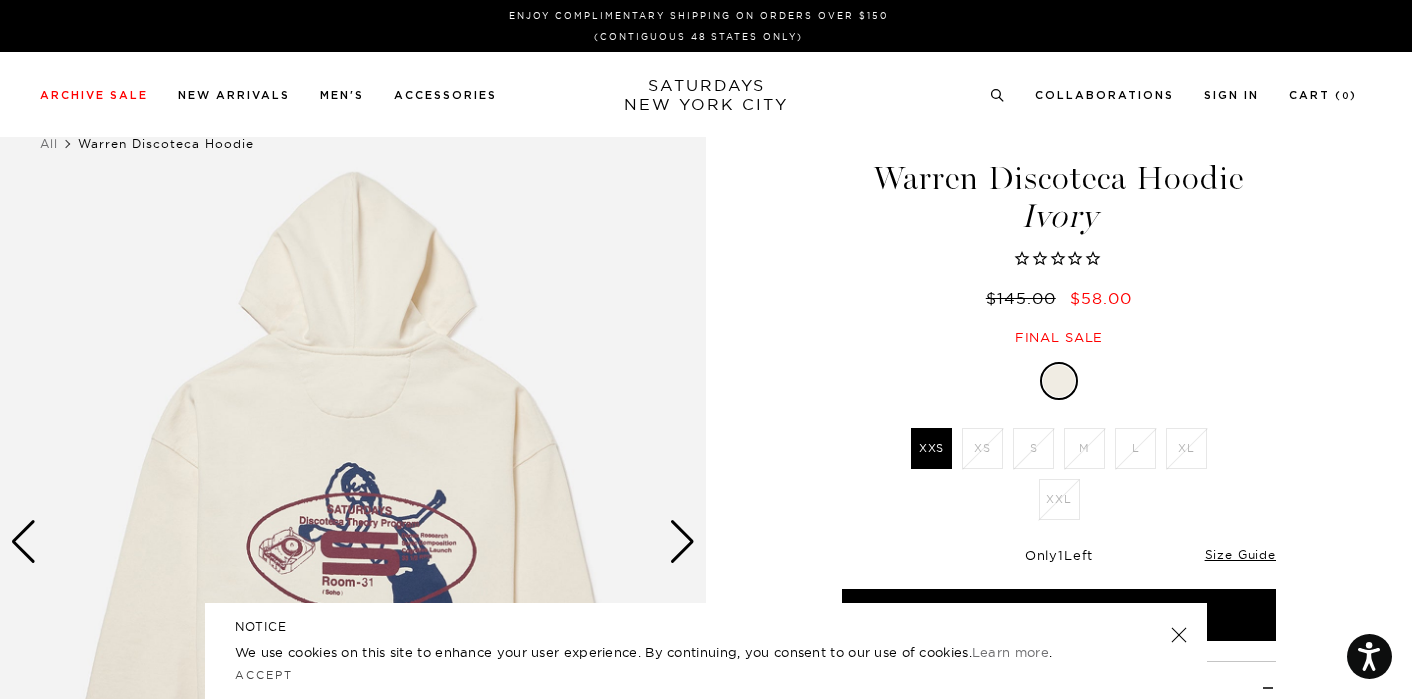 click at bounding box center (682, 542) 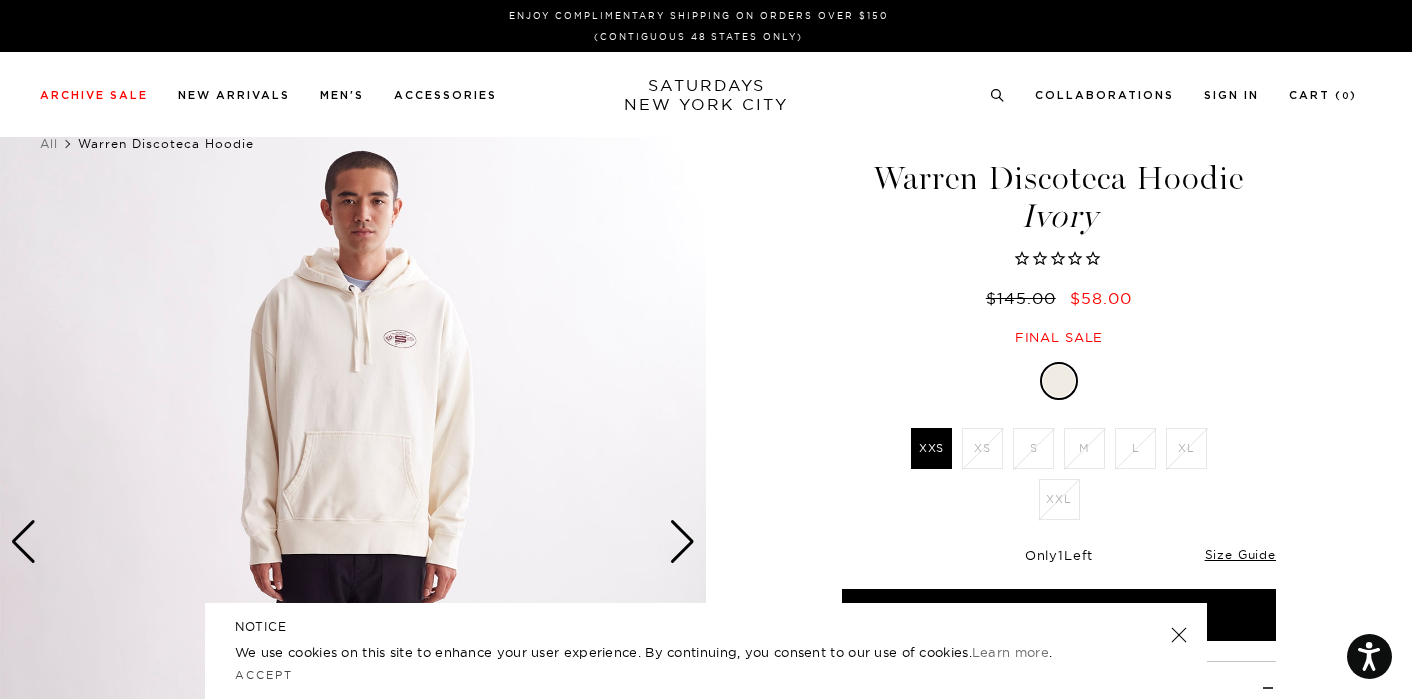 click at bounding box center [682, 542] 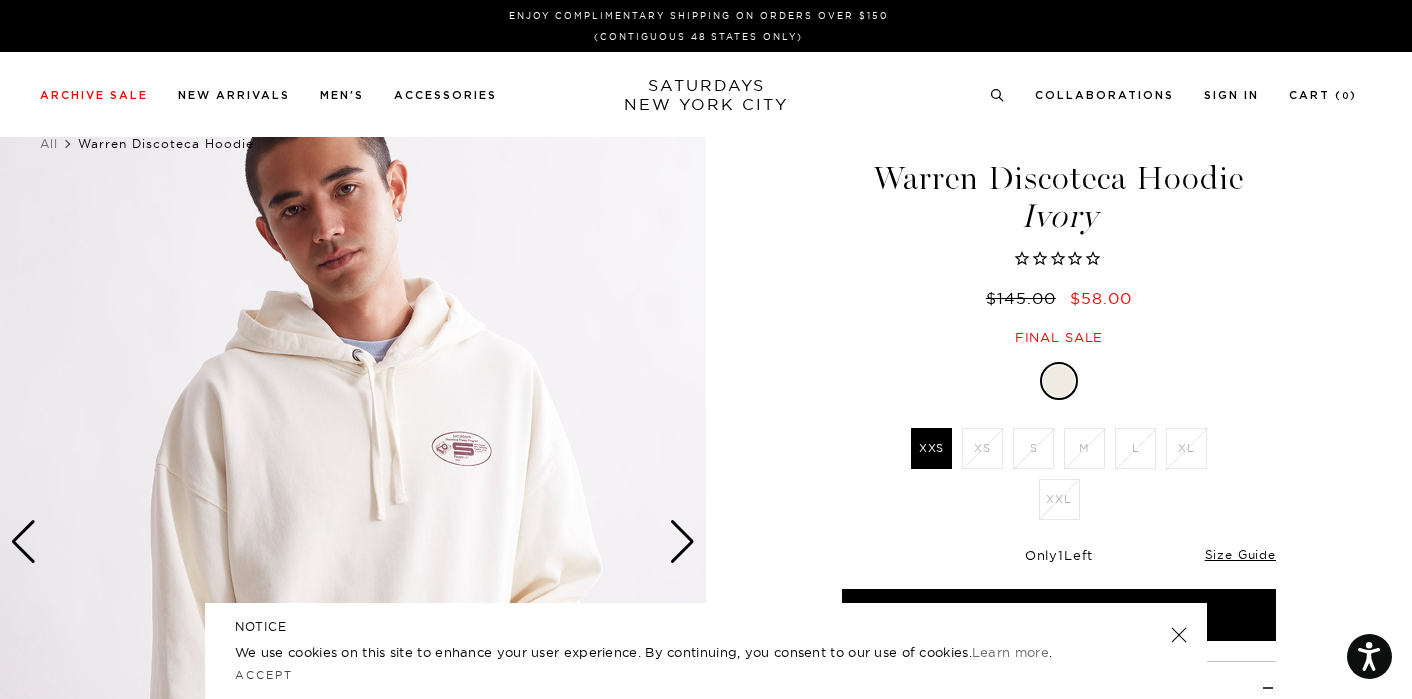 click at bounding box center (682, 542) 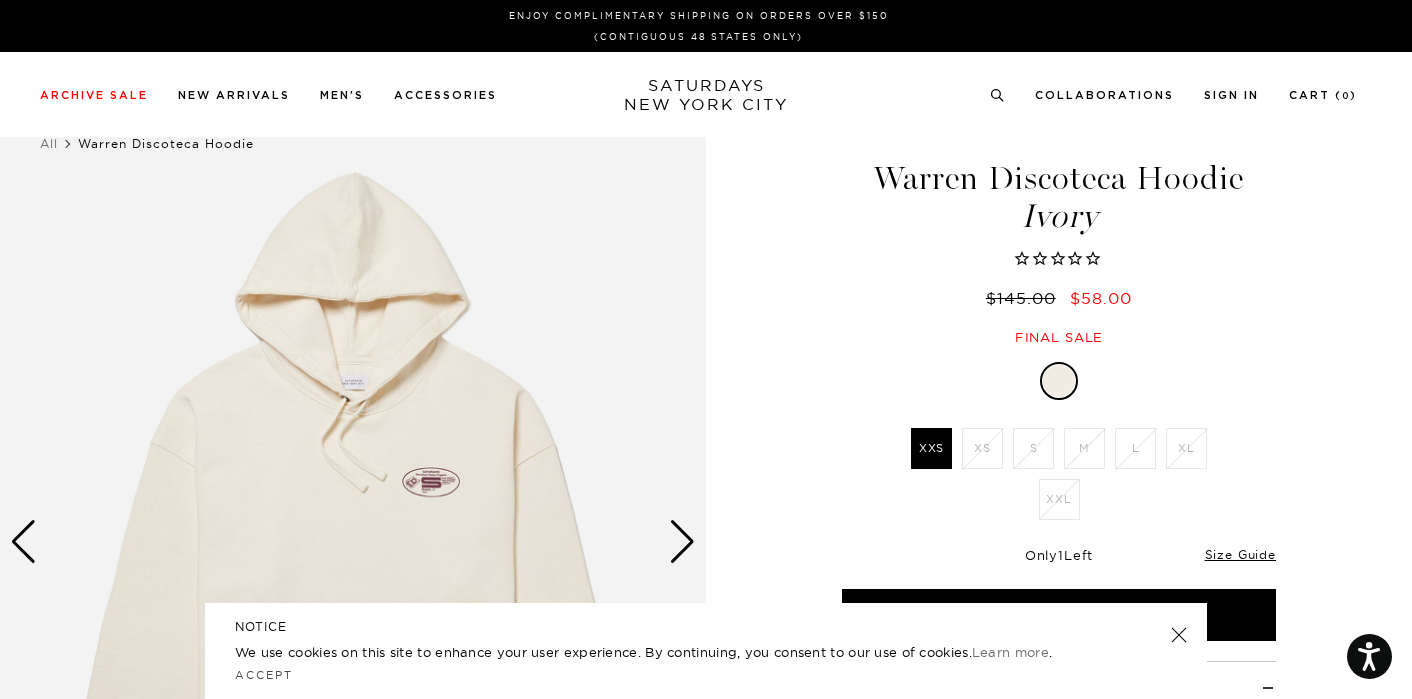 click at bounding box center [682, 542] 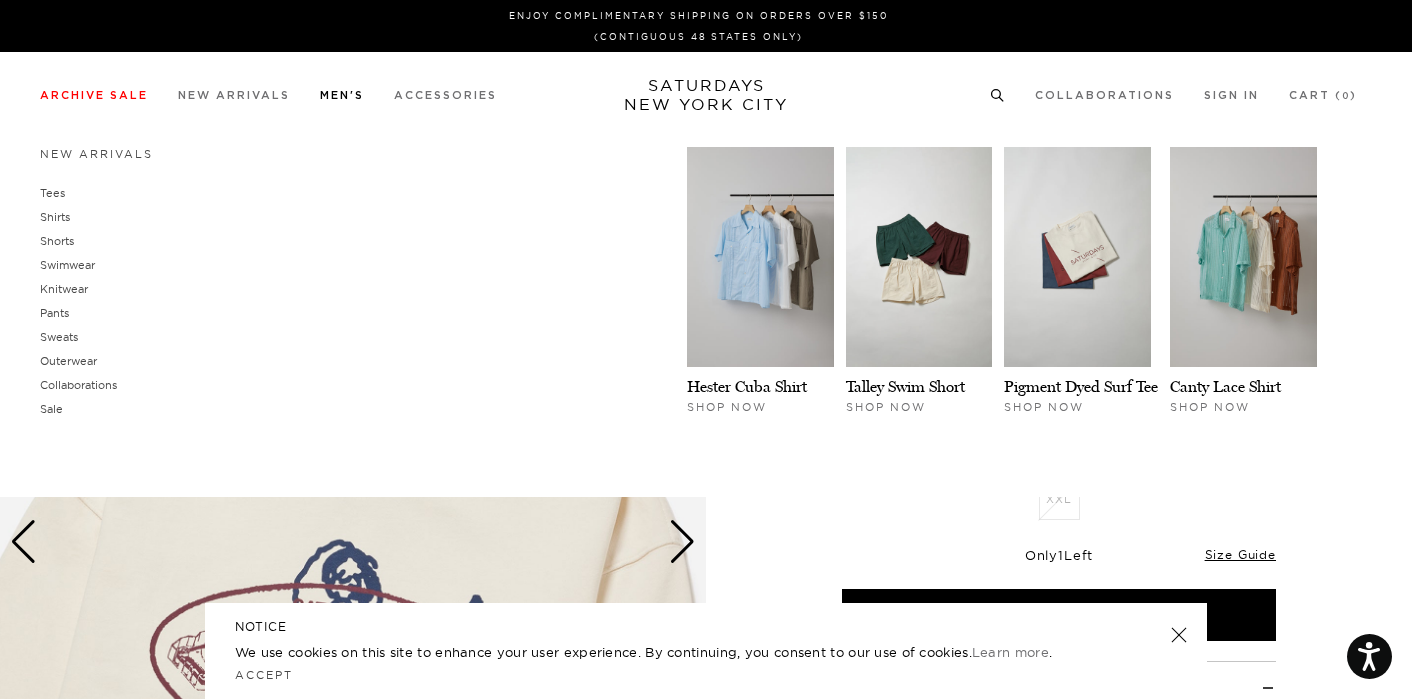 click on "Men's" at bounding box center [342, 95] 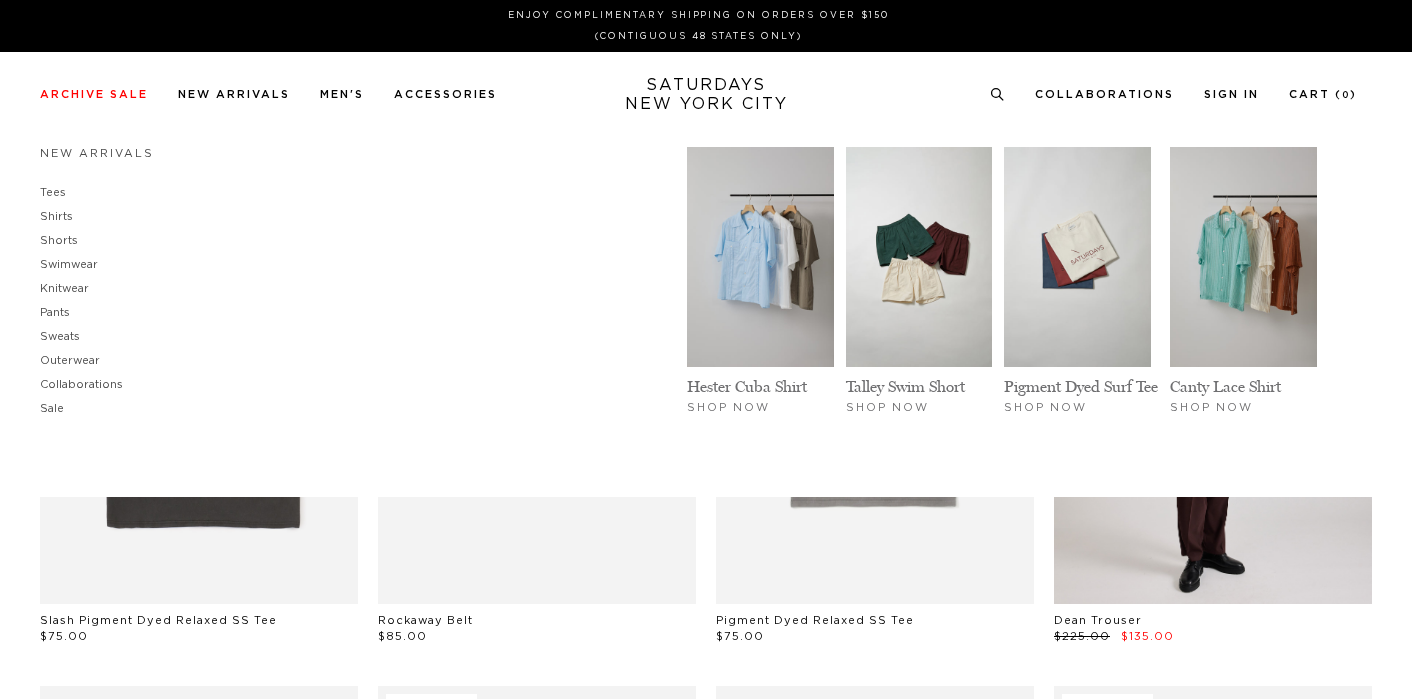 scroll, scrollTop: 0, scrollLeft: 0, axis: both 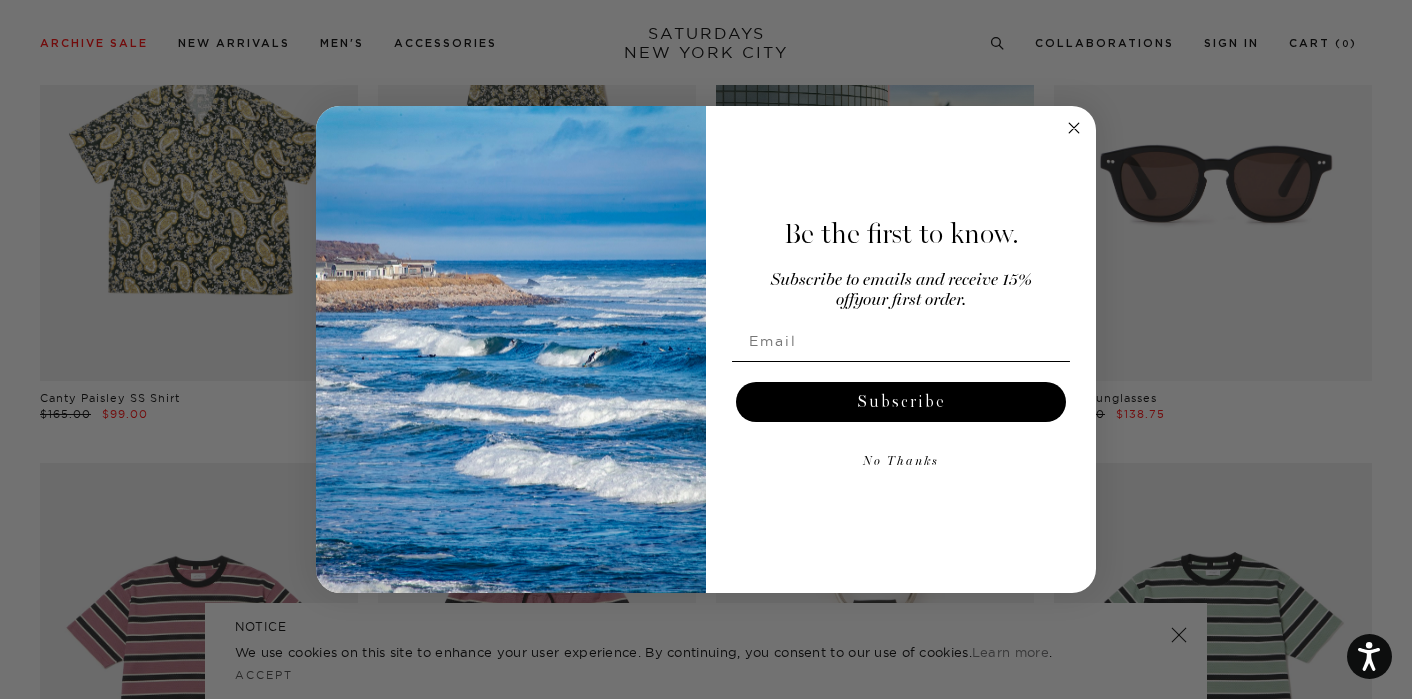 click 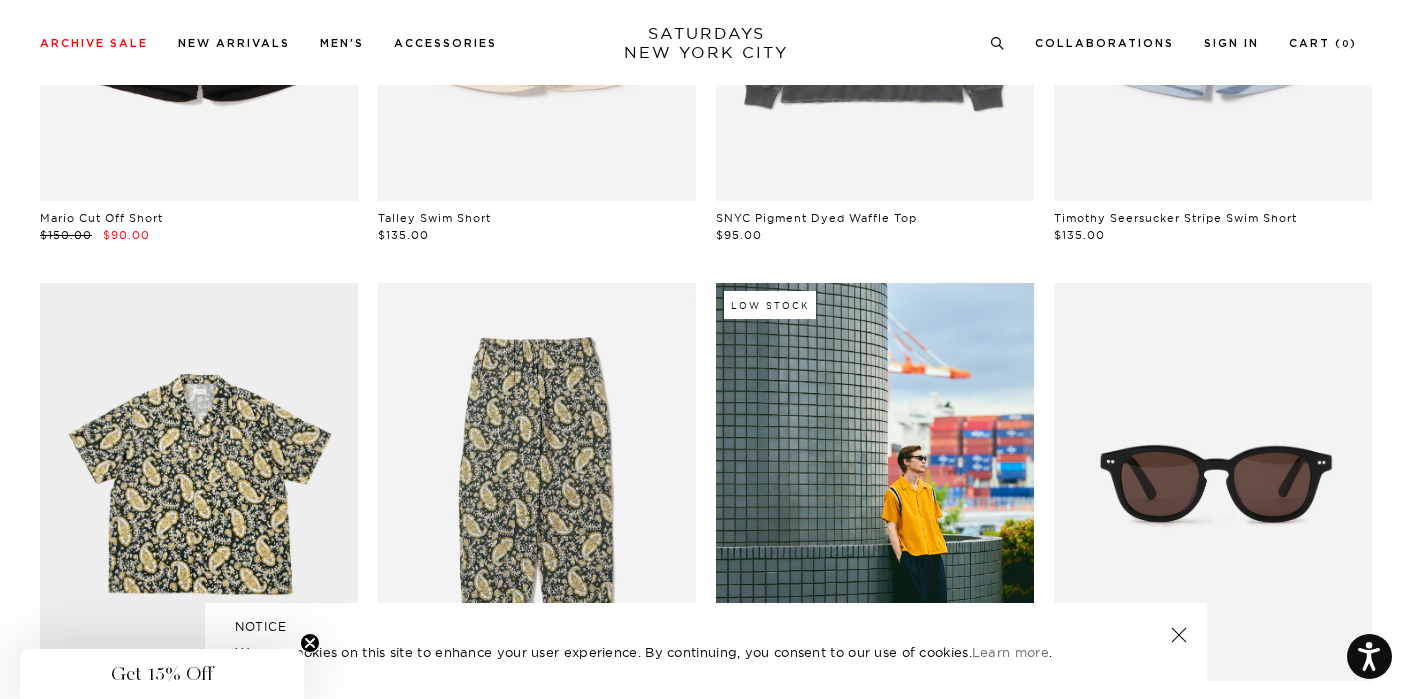 scroll, scrollTop: 639, scrollLeft: 0, axis: vertical 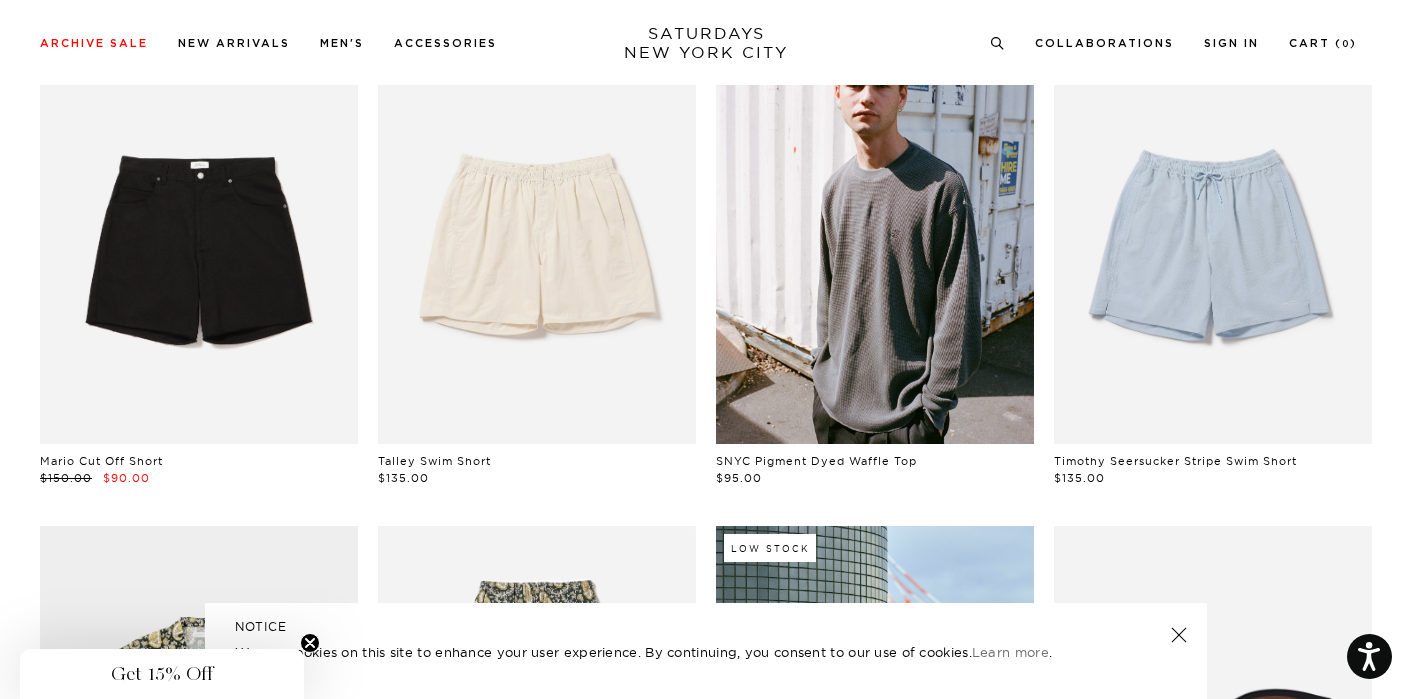 click at bounding box center [875, 246] 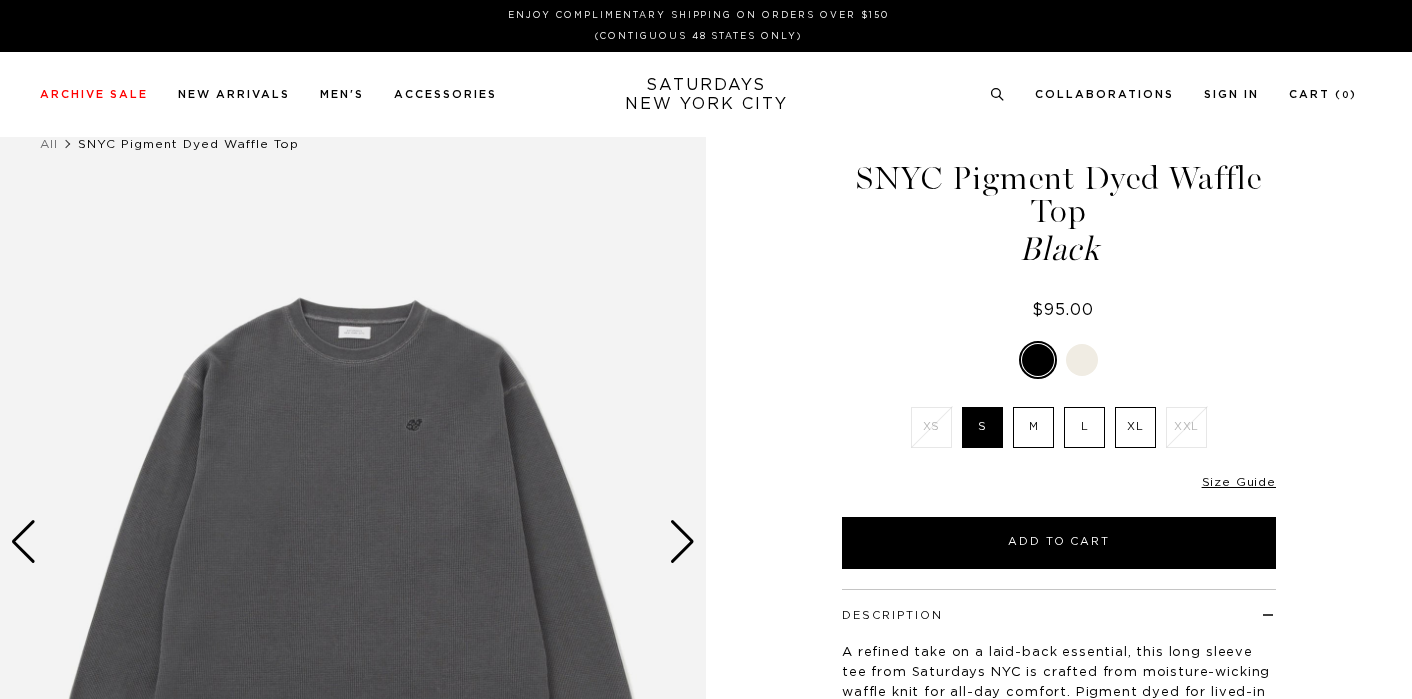 scroll, scrollTop: 0, scrollLeft: 0, axis: both 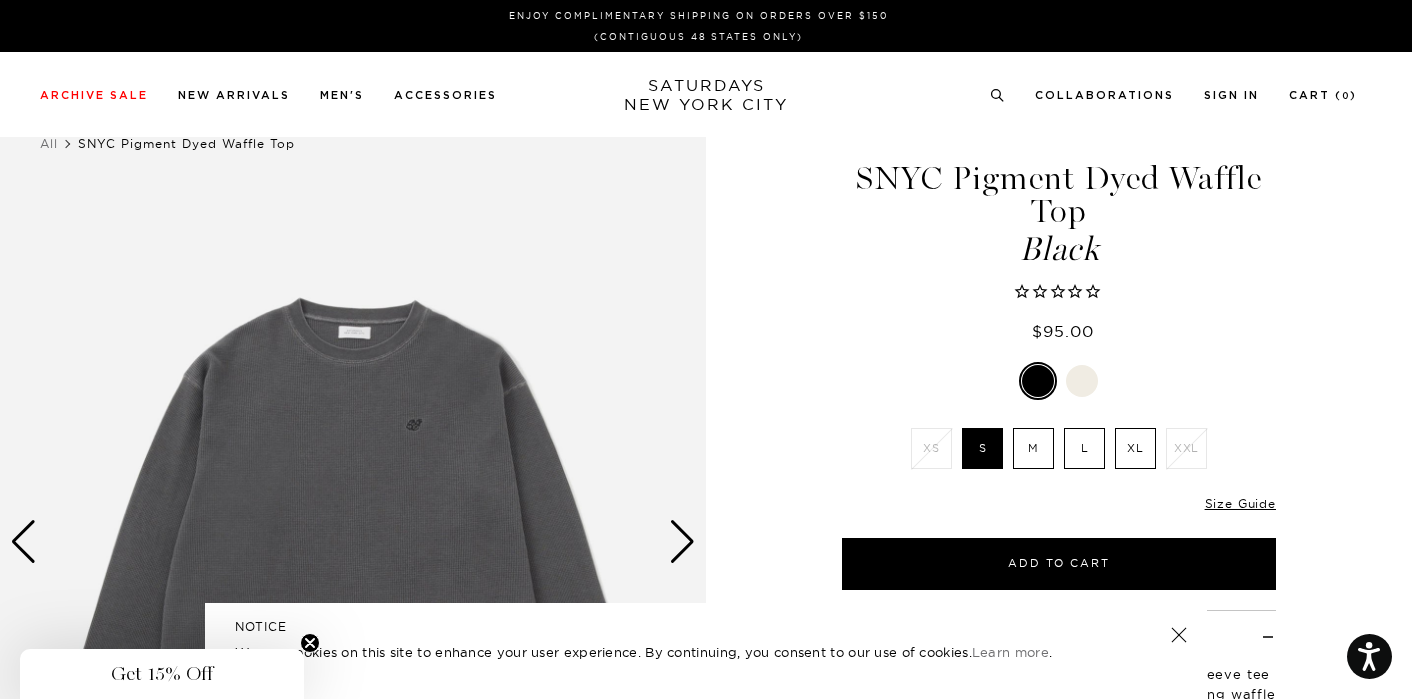 click at bounding box center (1059, 381) 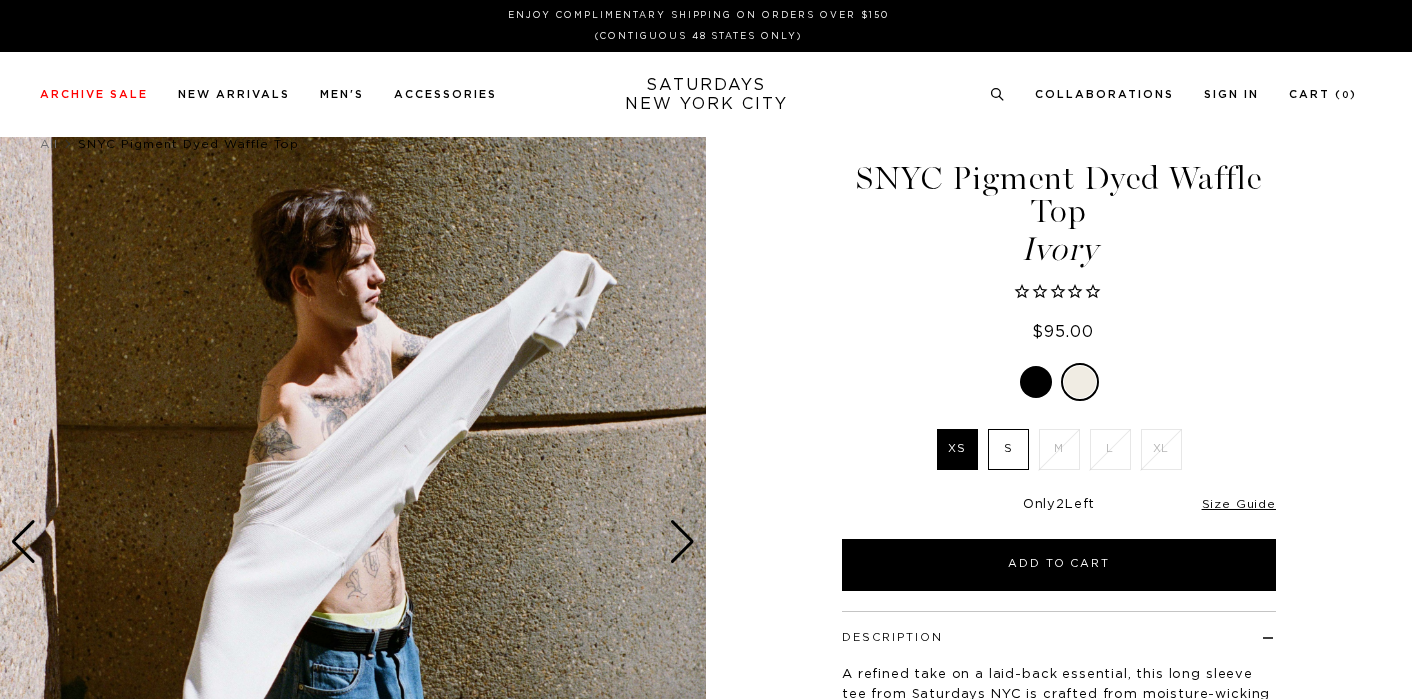 scroll, scrollTop: 0, scrollLeft: 0, axis: both 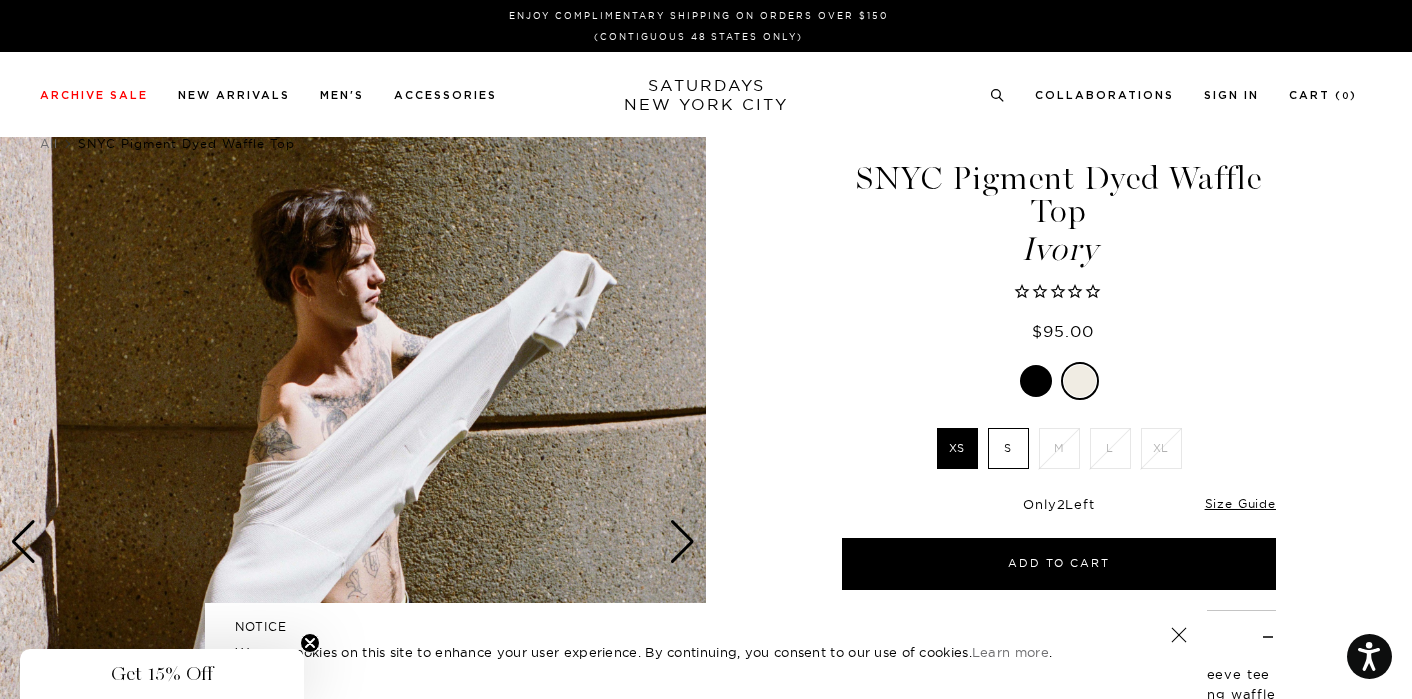 click at bounding box center (1036, 381) 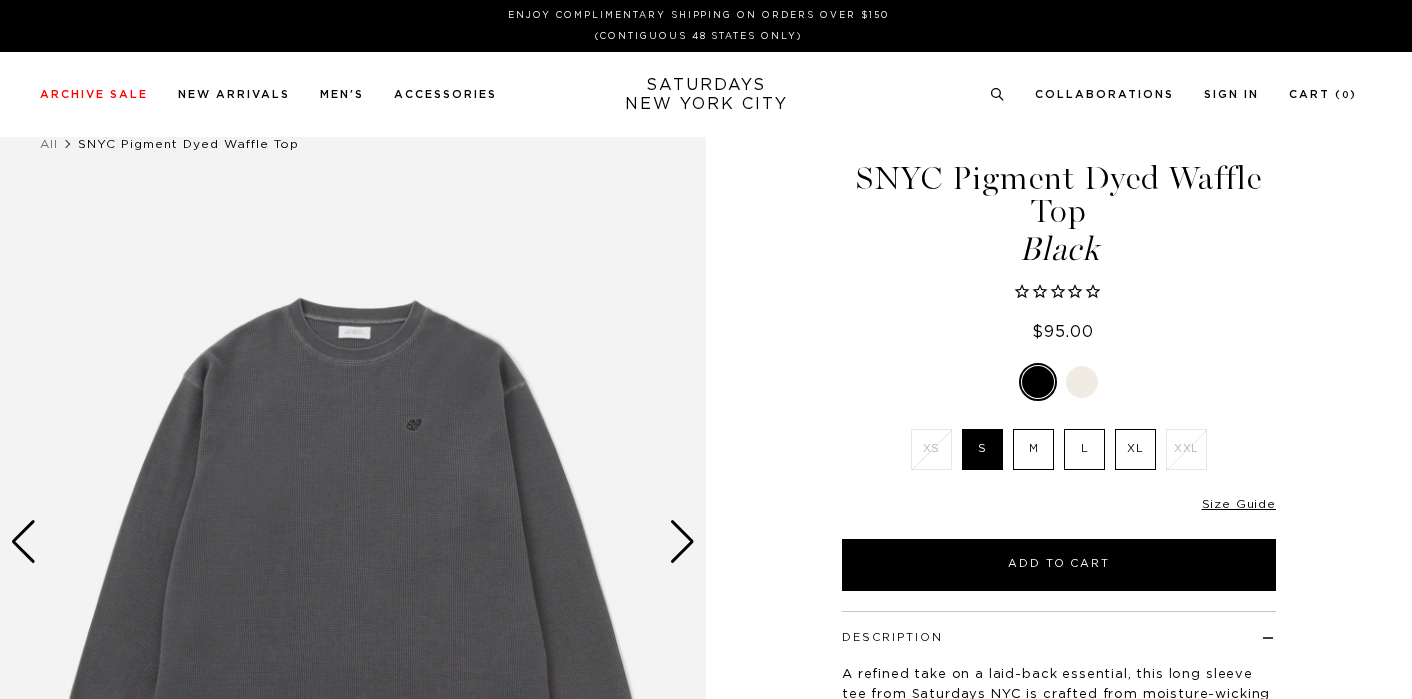 scroll, scrollTop: 0, scrollLeft: 0, axis: both 